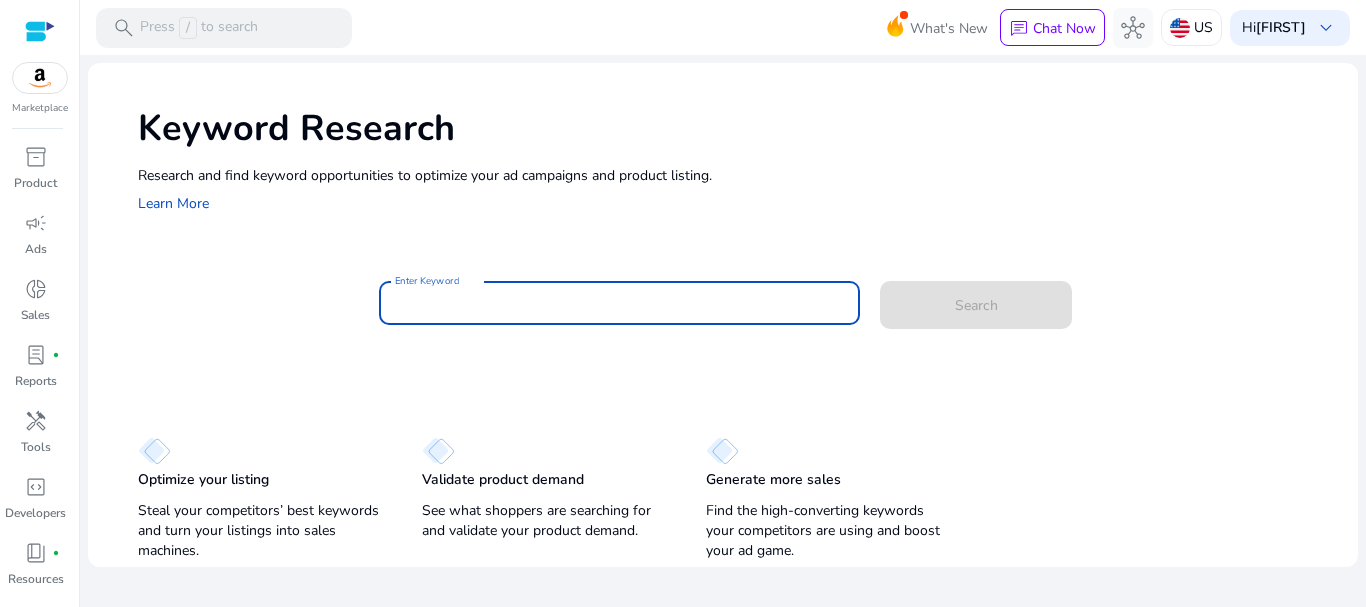 click on "Enter Keyword" at bounding box center [620, 303] 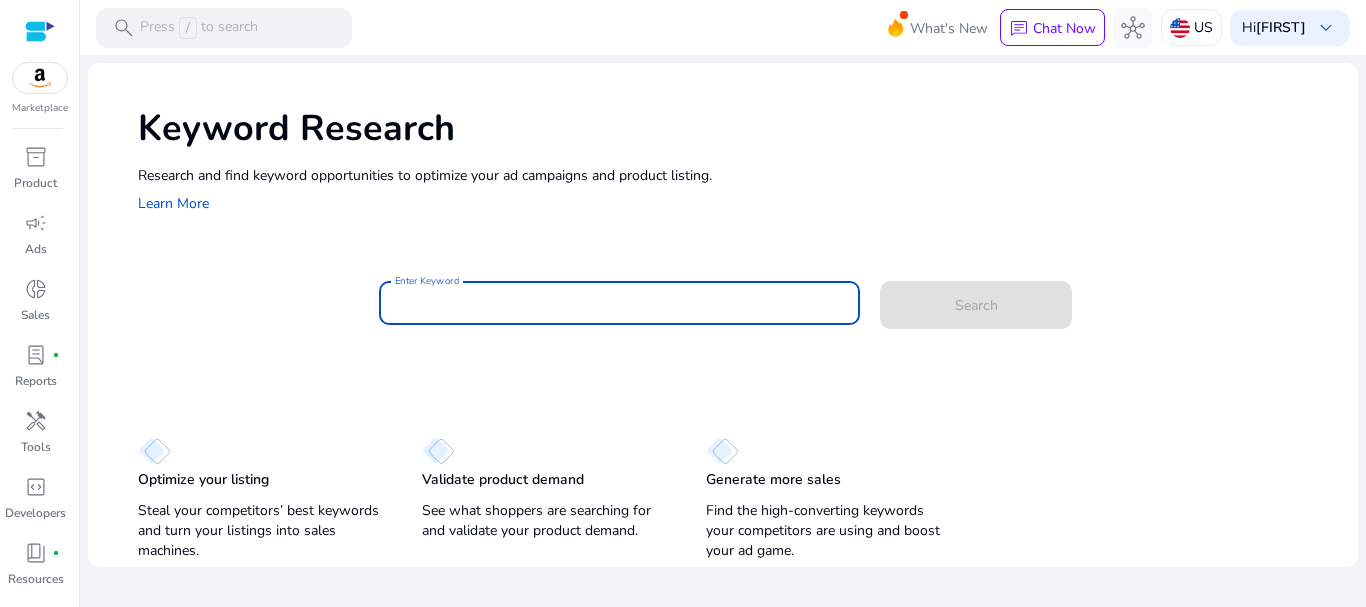 click on "Enter Keyword" at bounding box center (620, 303) 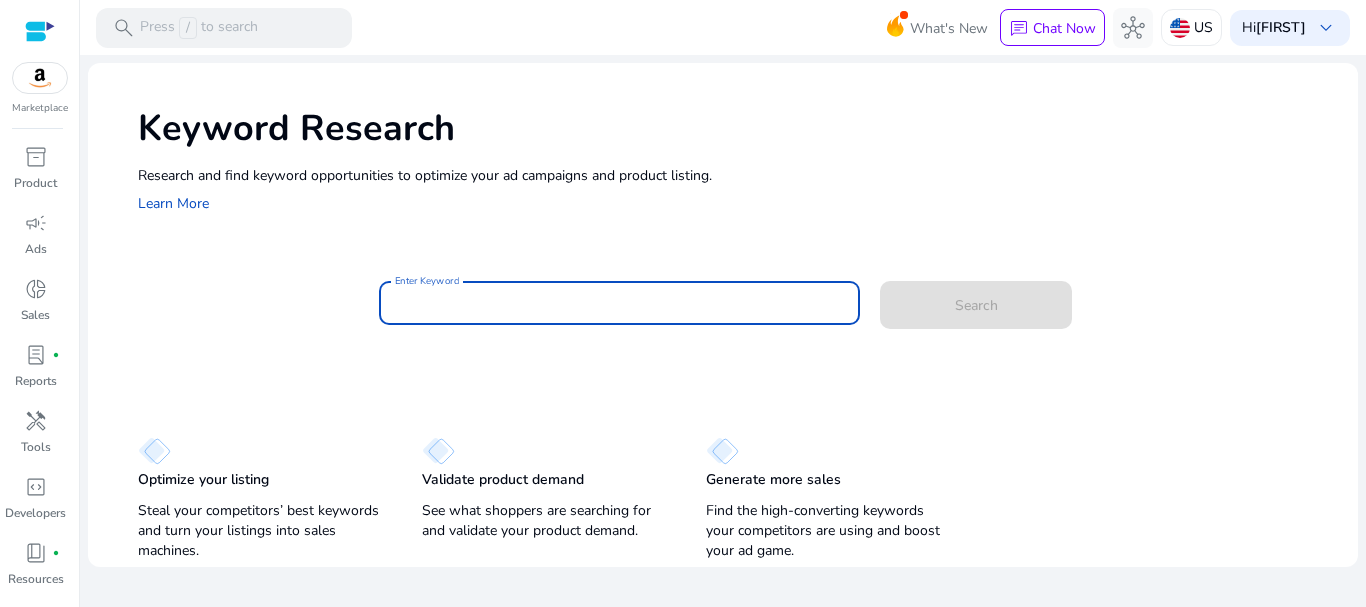 paste on "**********" 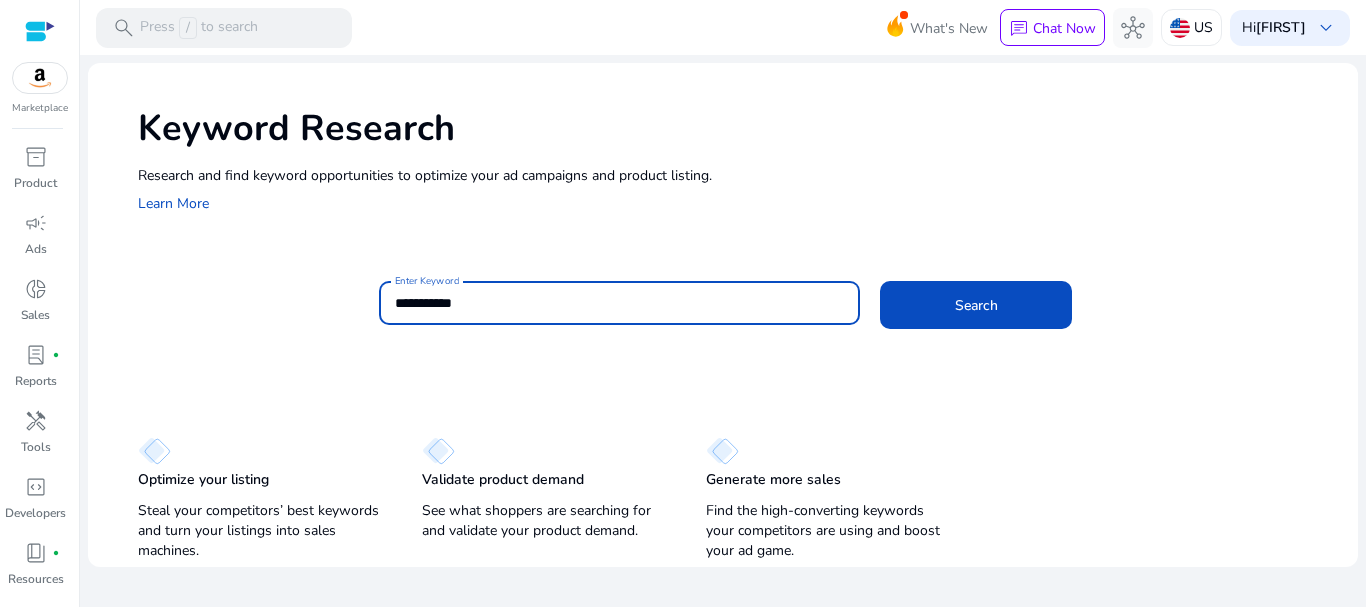 paste on "**********" 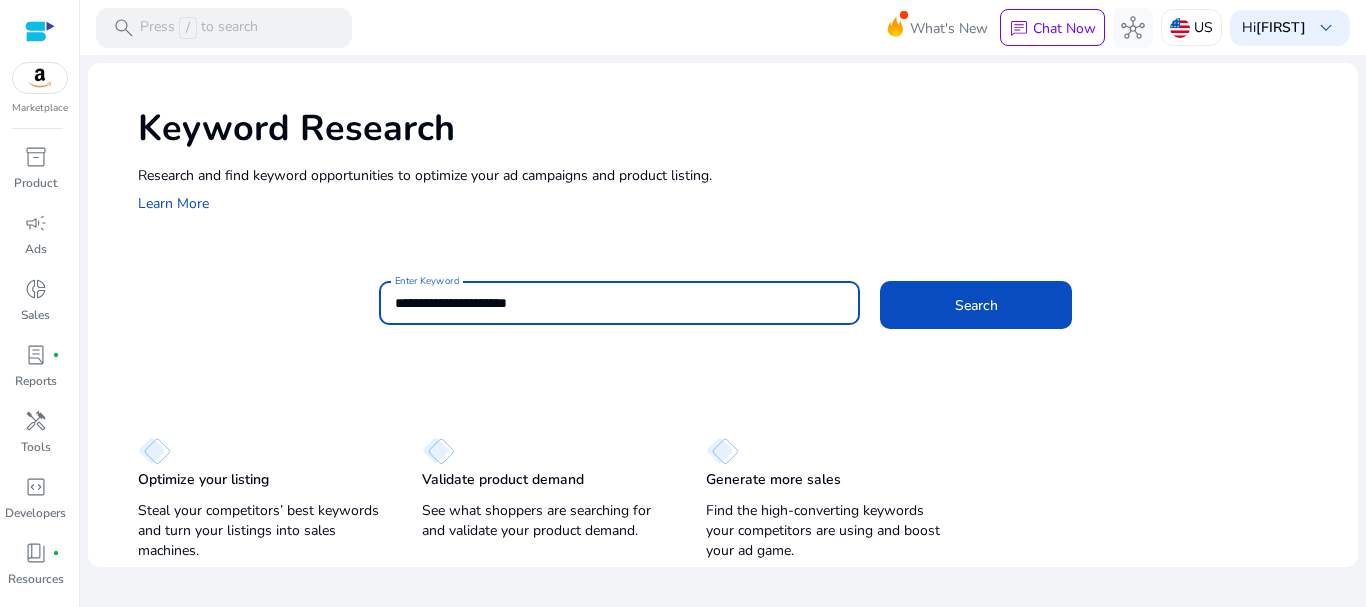 paste on "**********" 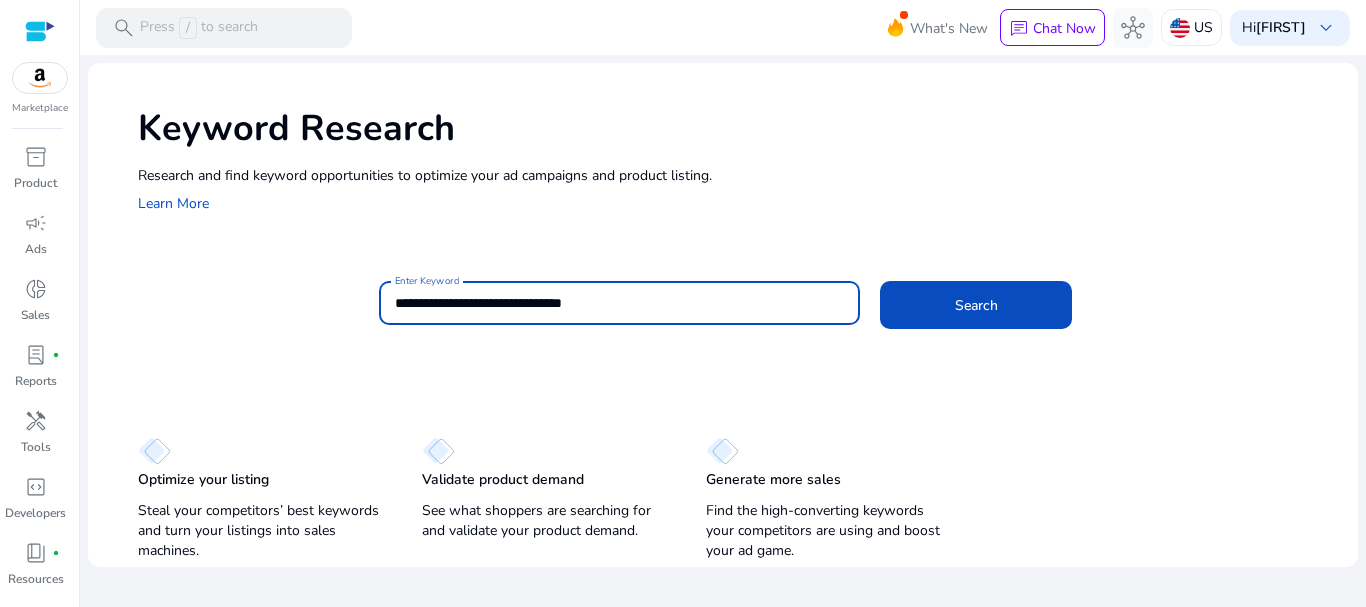 paste on "**********" 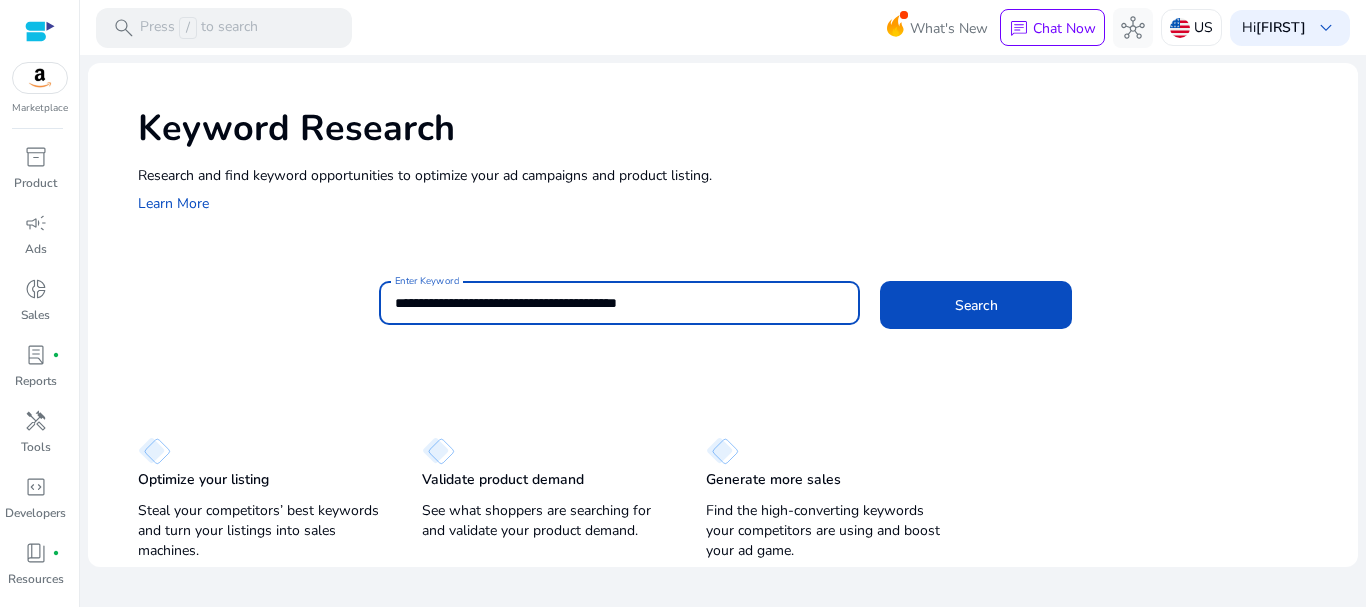 paste on "**********" 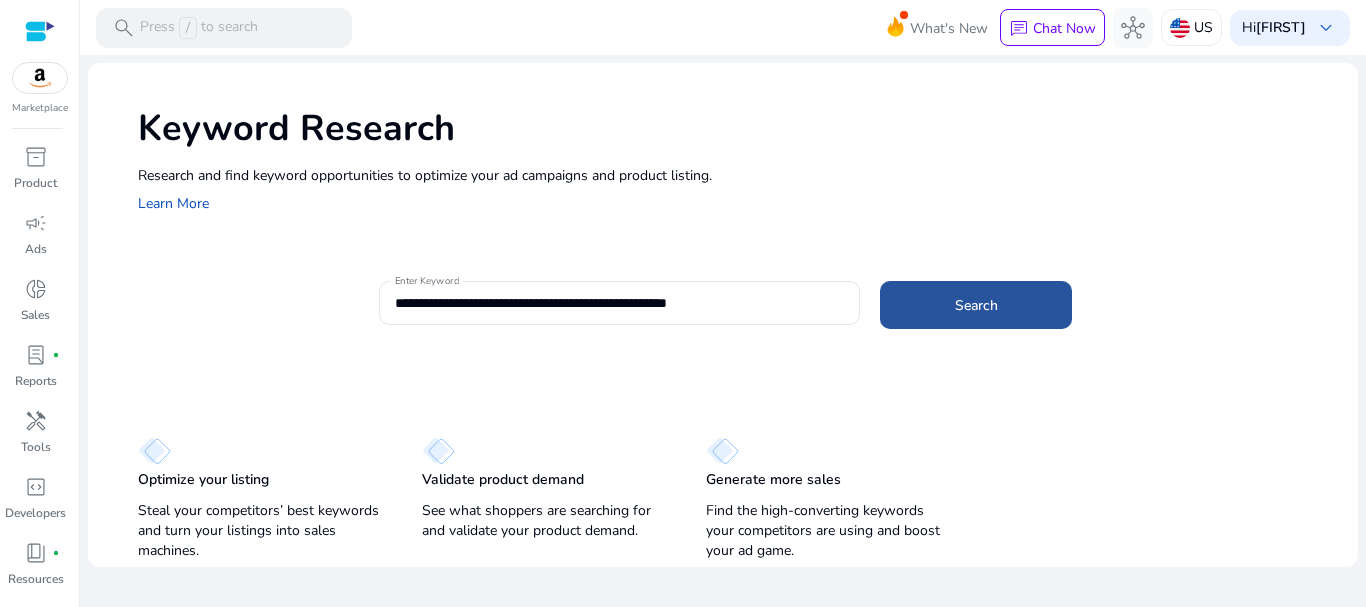click 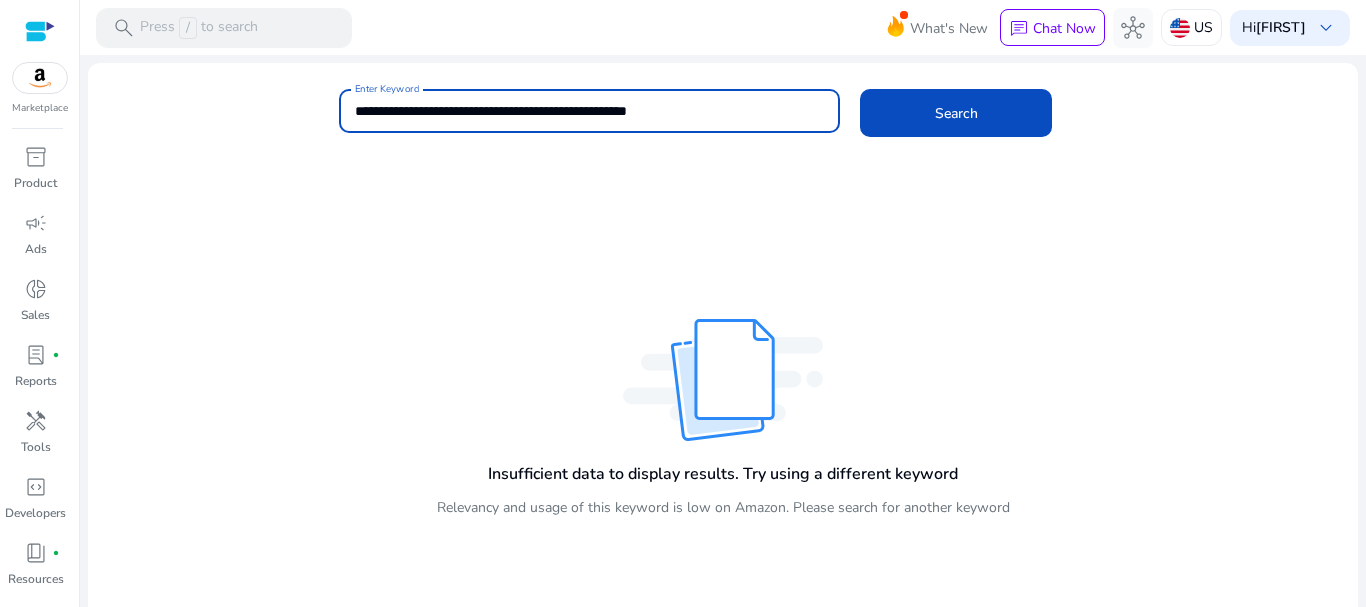 click on "**********" at bounding box center [590, 111] 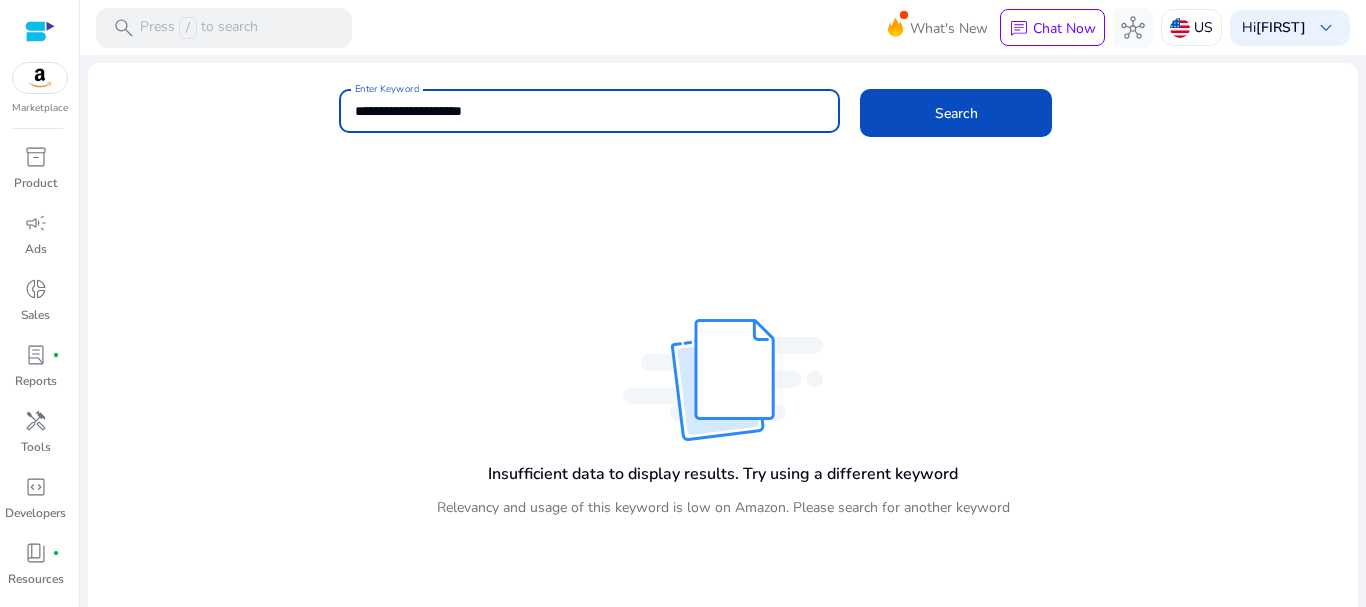 click on "Search" 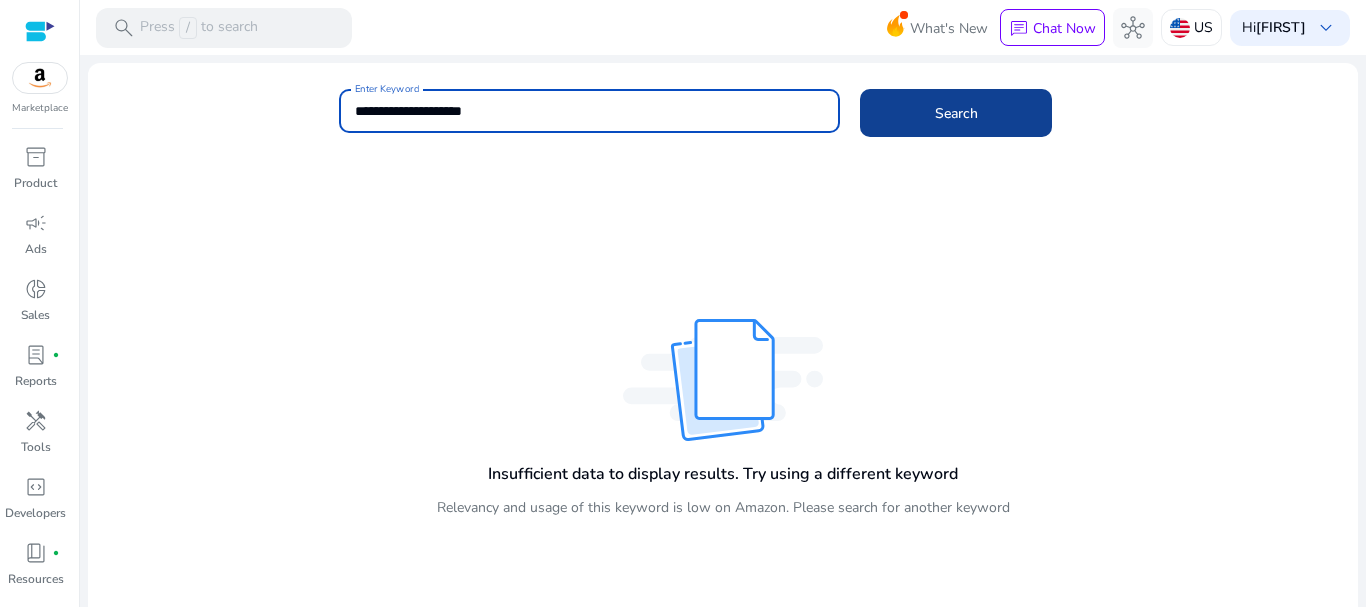 click 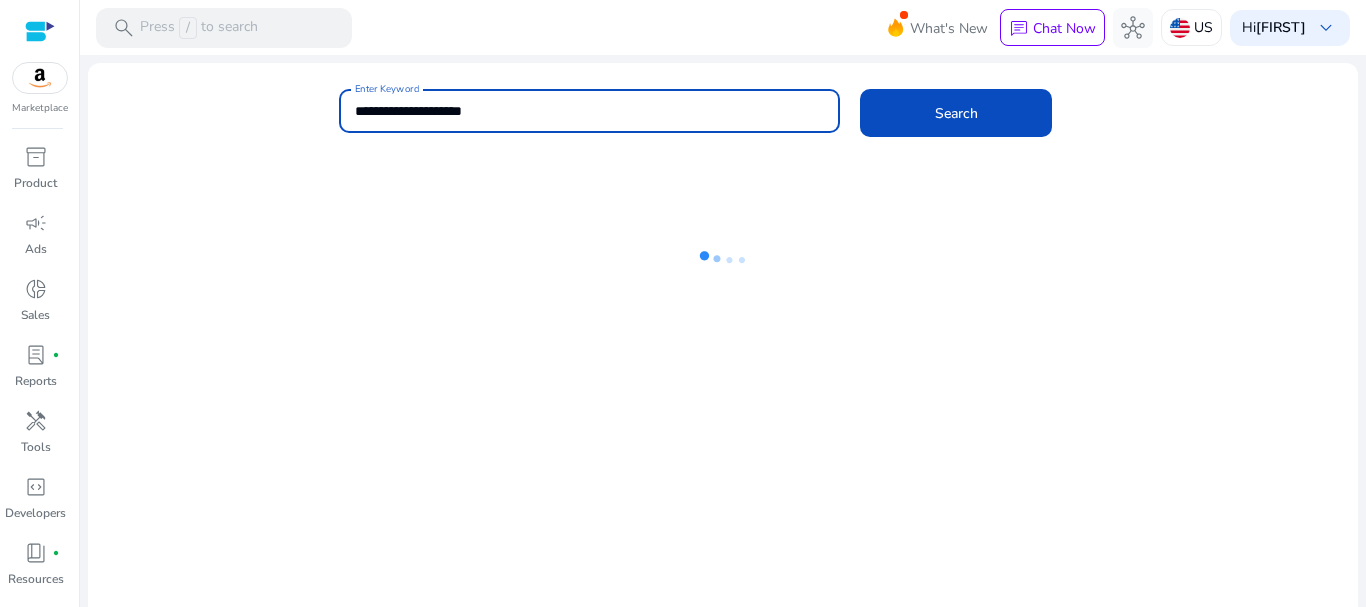 click on "**********" at bounding box center (590, 111) 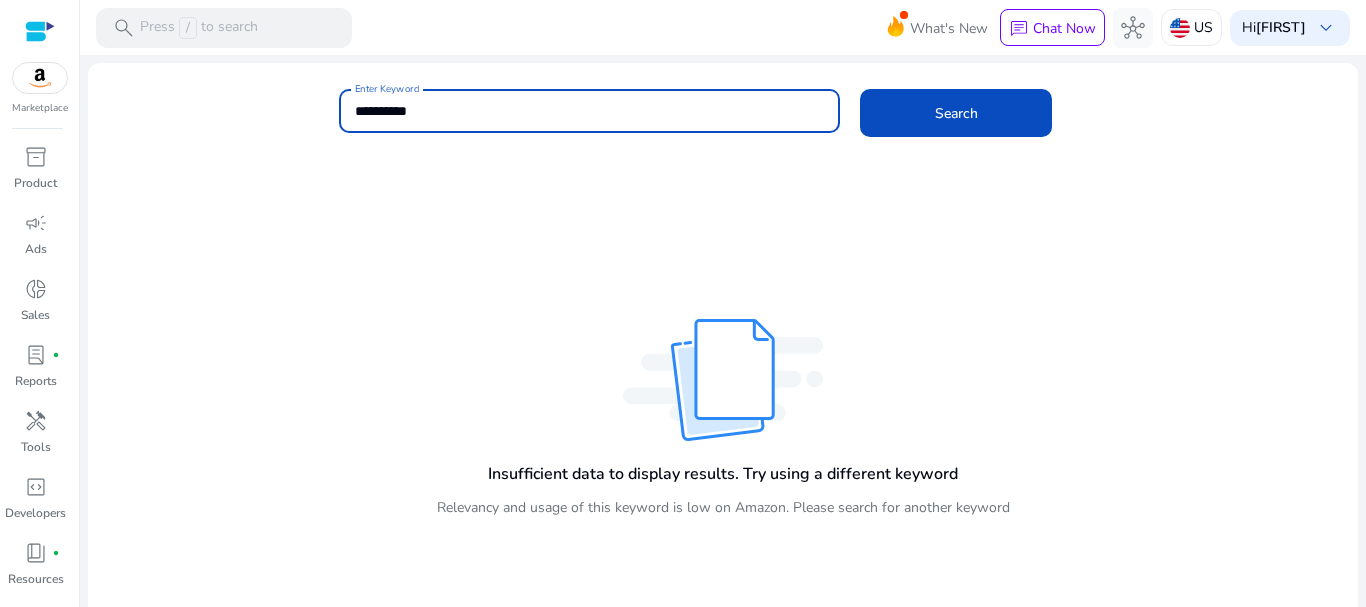 type on "**********" 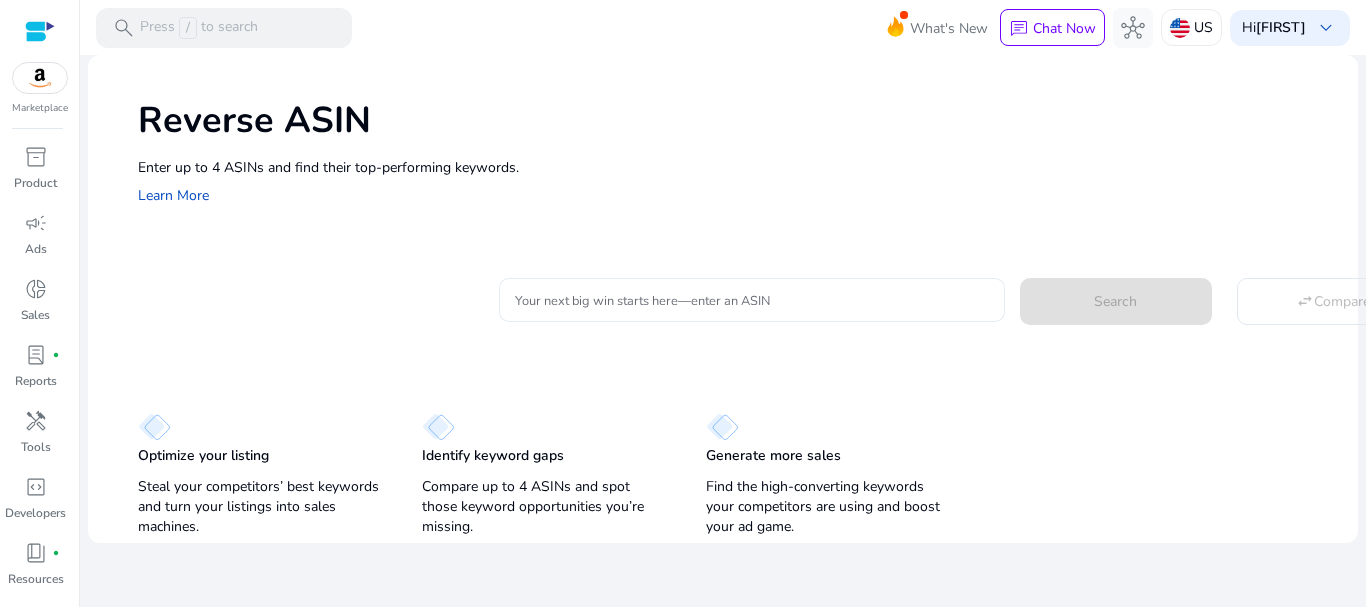 click on "Your next big win starts here—enter an ASIN" at bounding box center (752, 300) 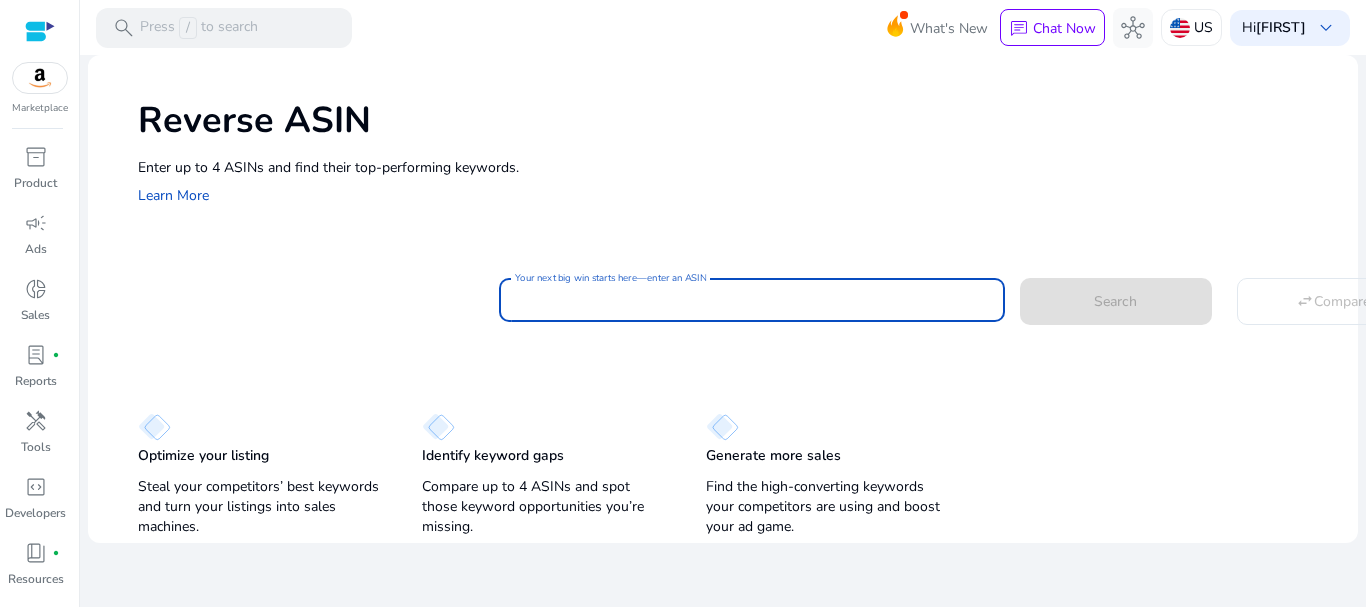 paste on "**********" 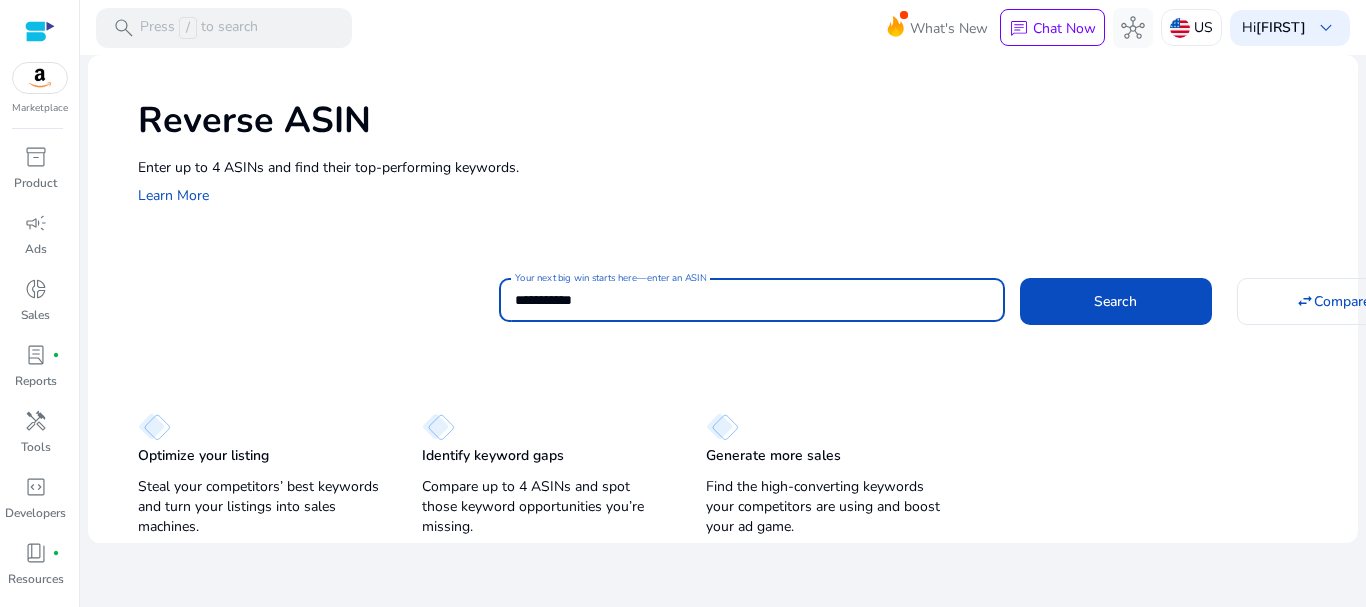 paste on "**********" 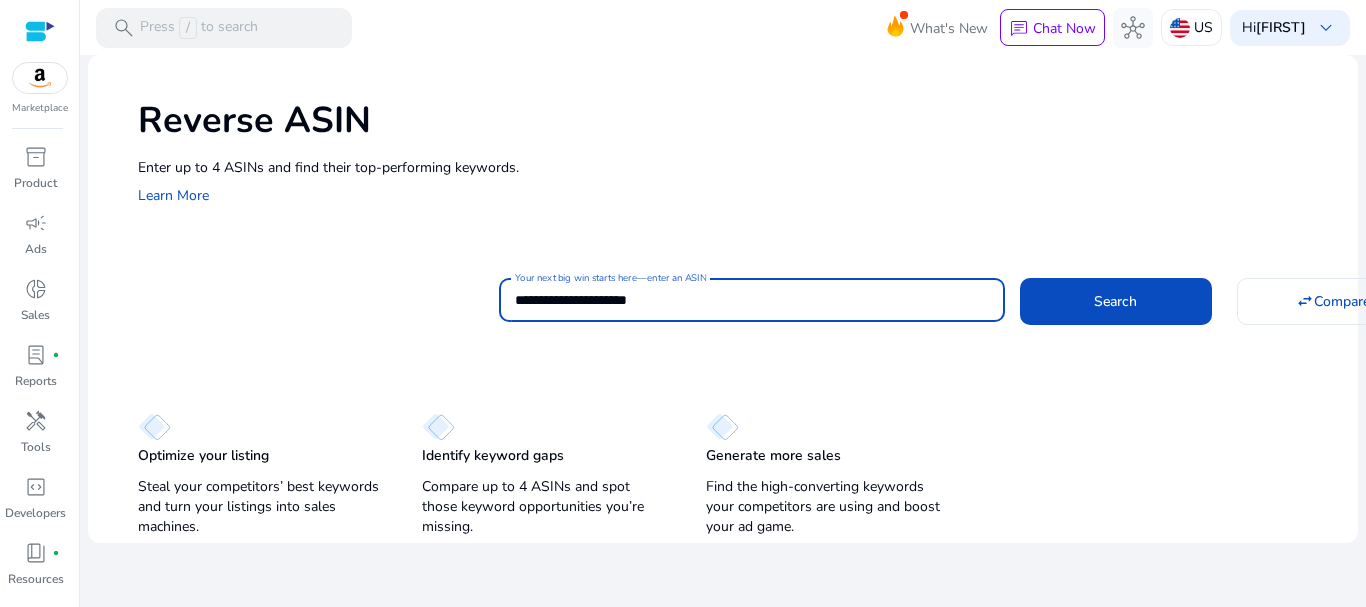 paste on "**********" 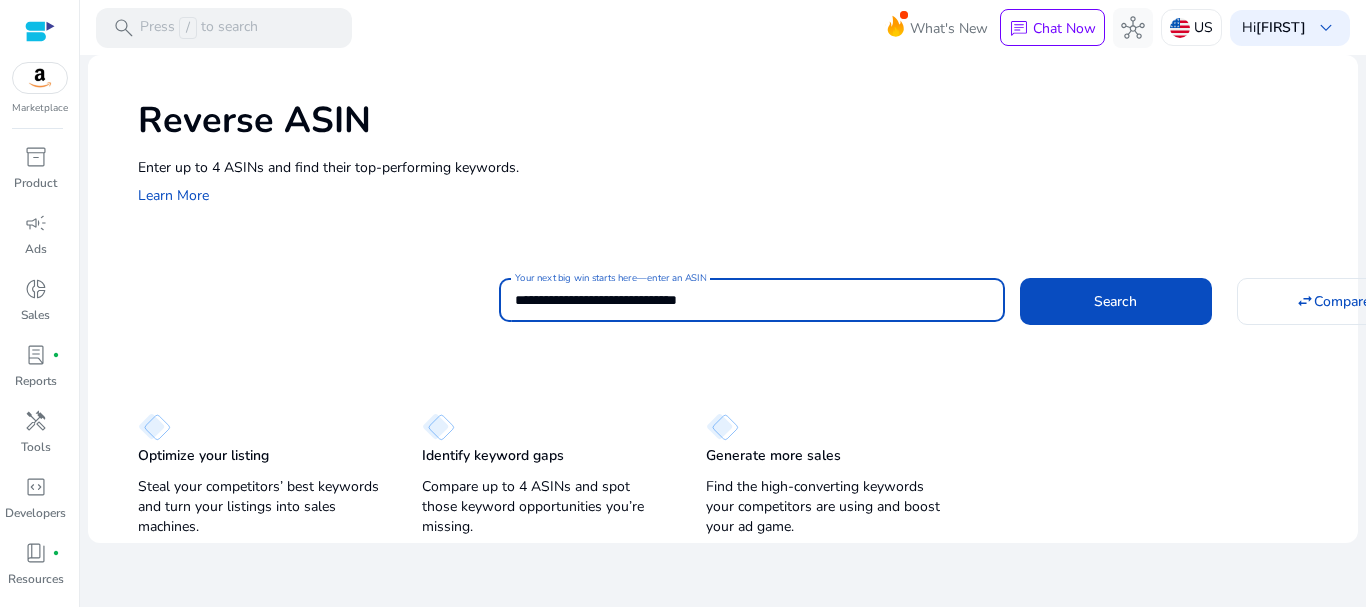 click on "**********" at bounding box center (752, 300) 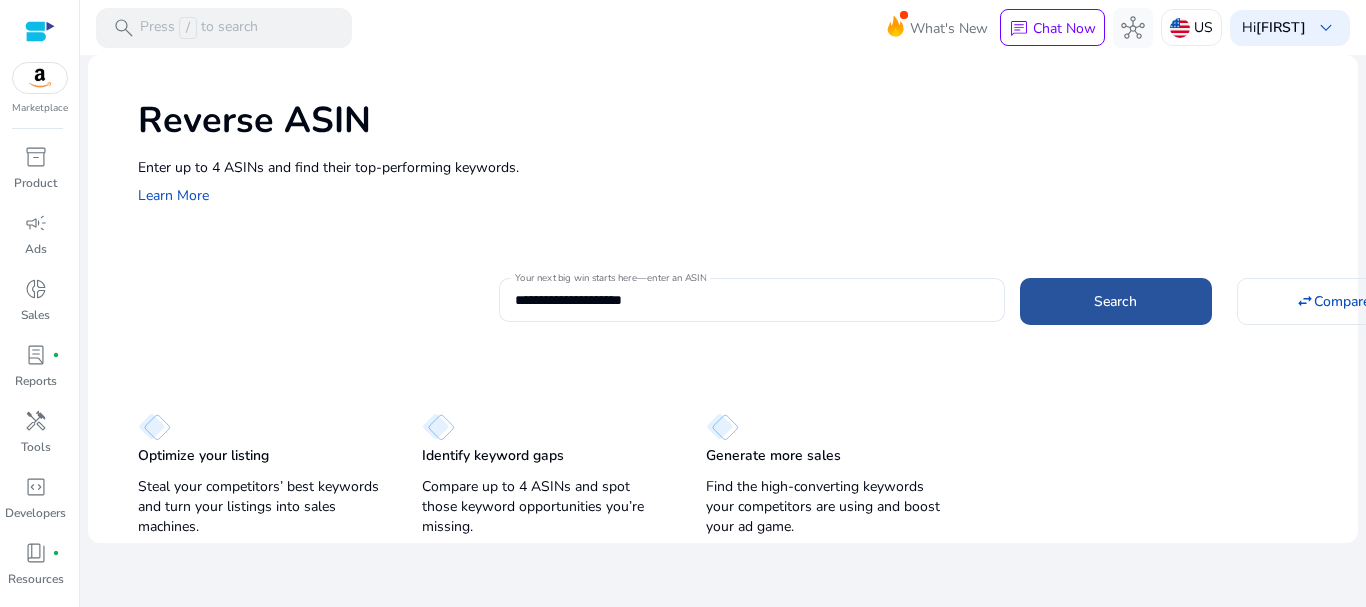 click on "Search" 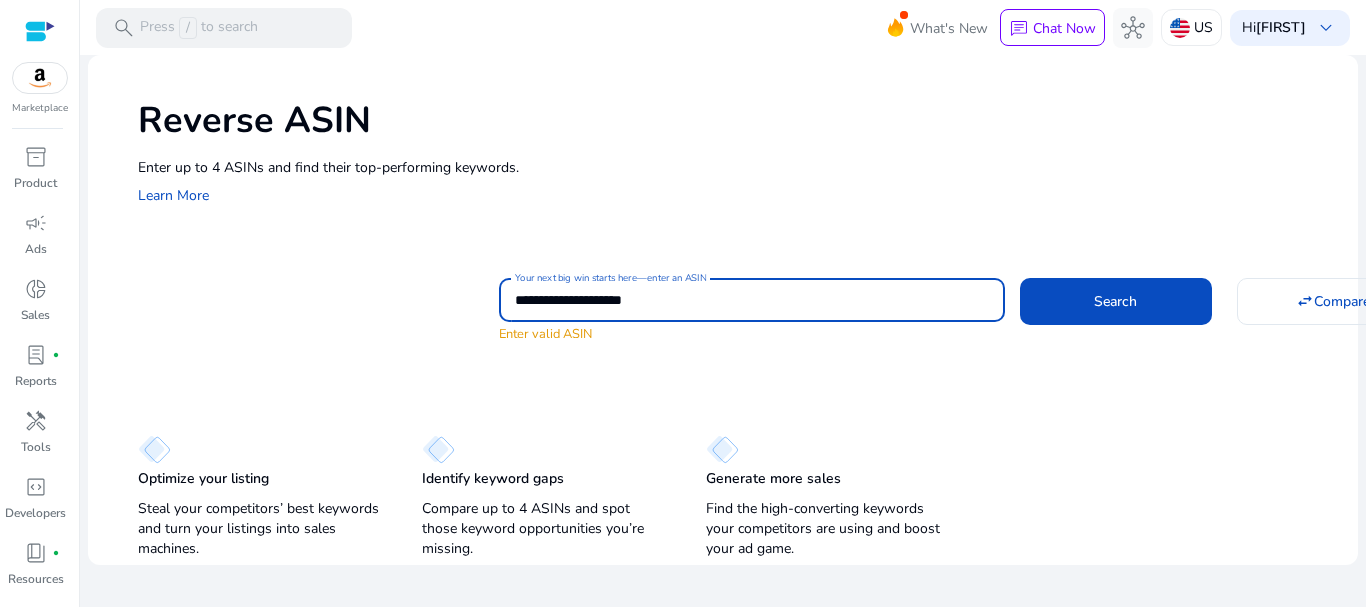 click on "**********" at bounding box center [752, 300] 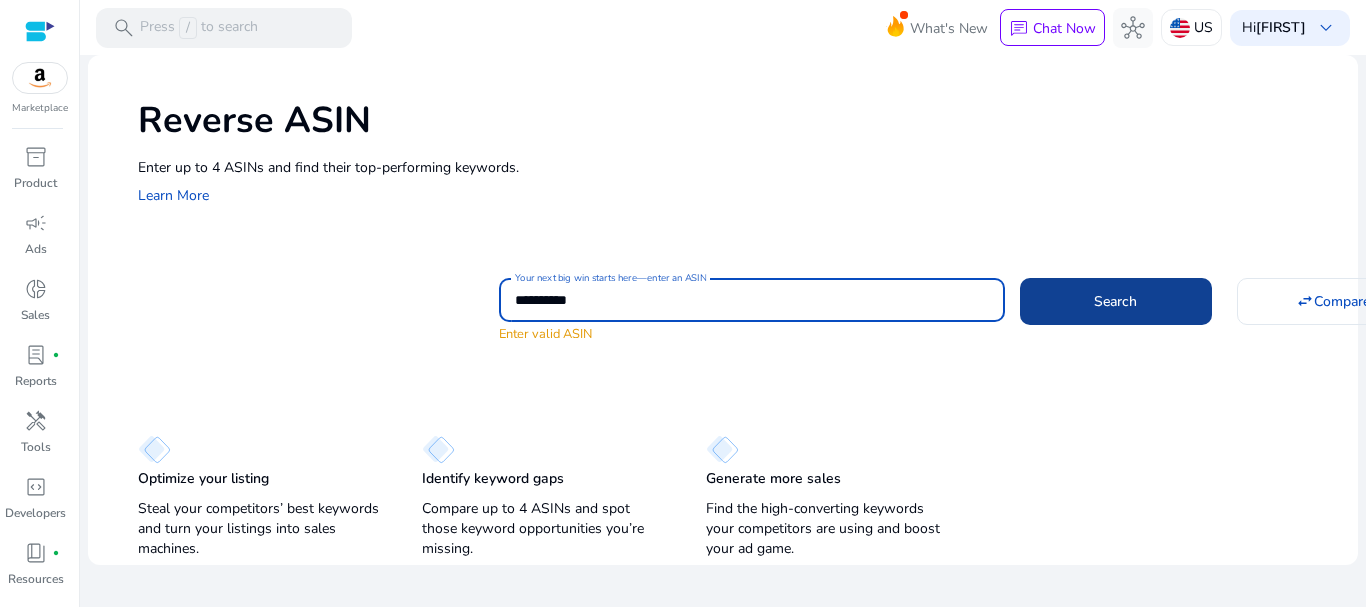 type on "**********" 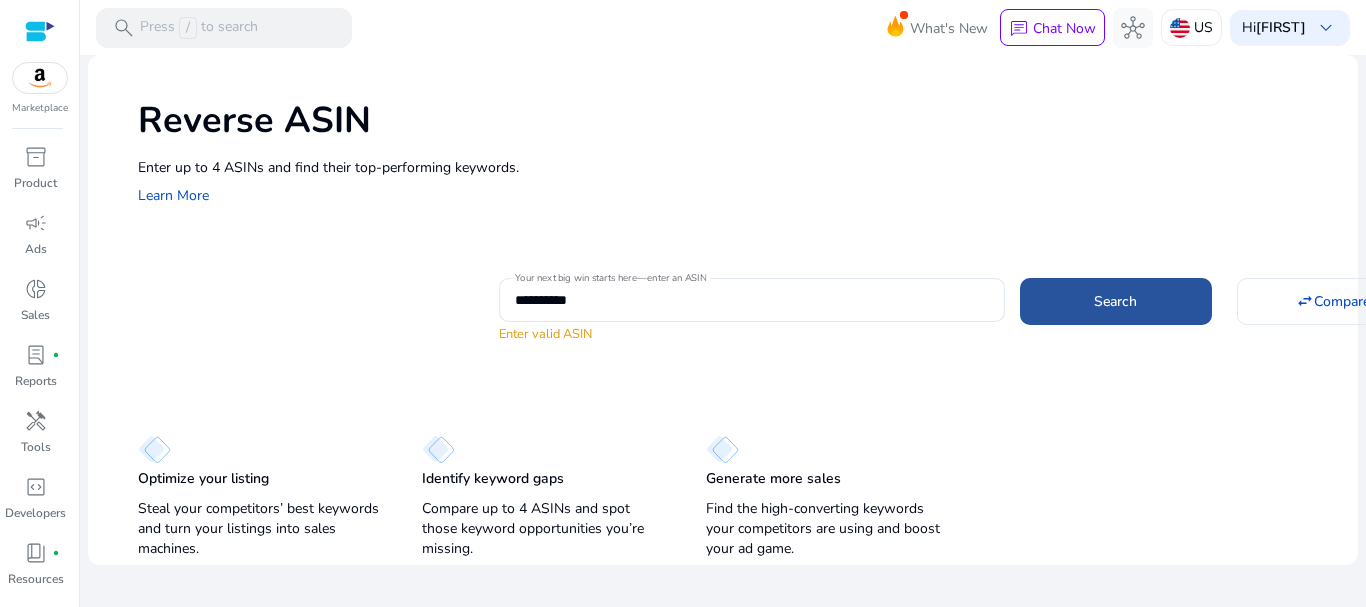 click on "Search" 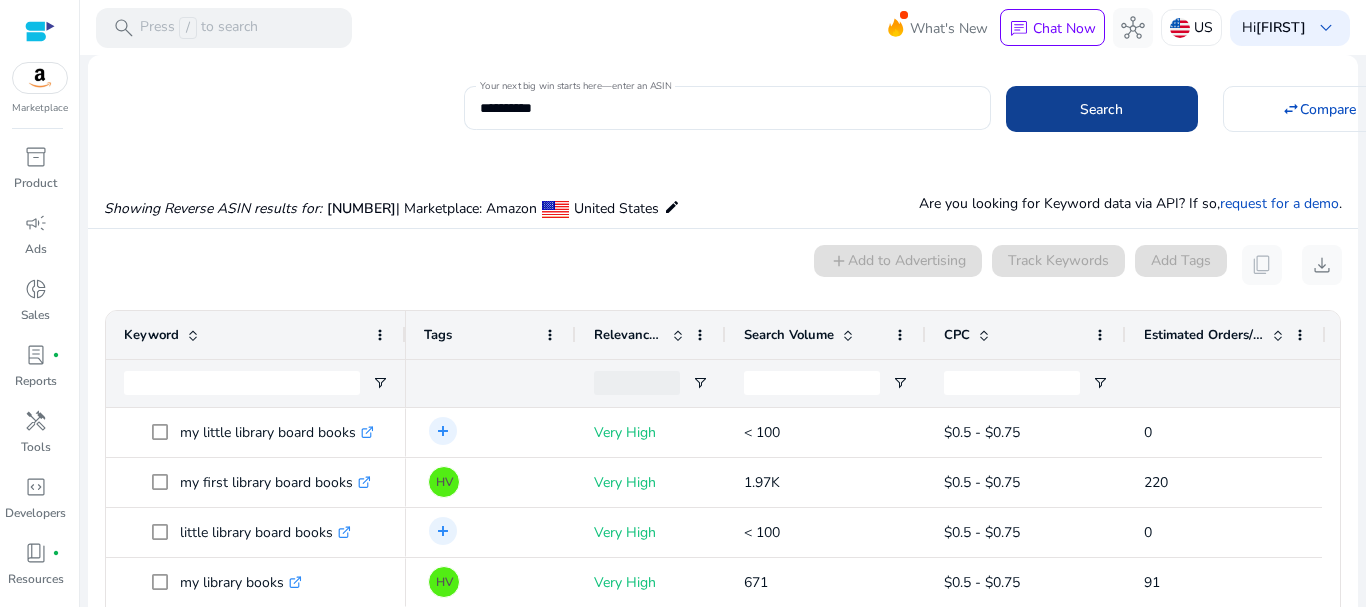 scroll, scrollTop: 146, scrollLeft: 0, axis: vertical 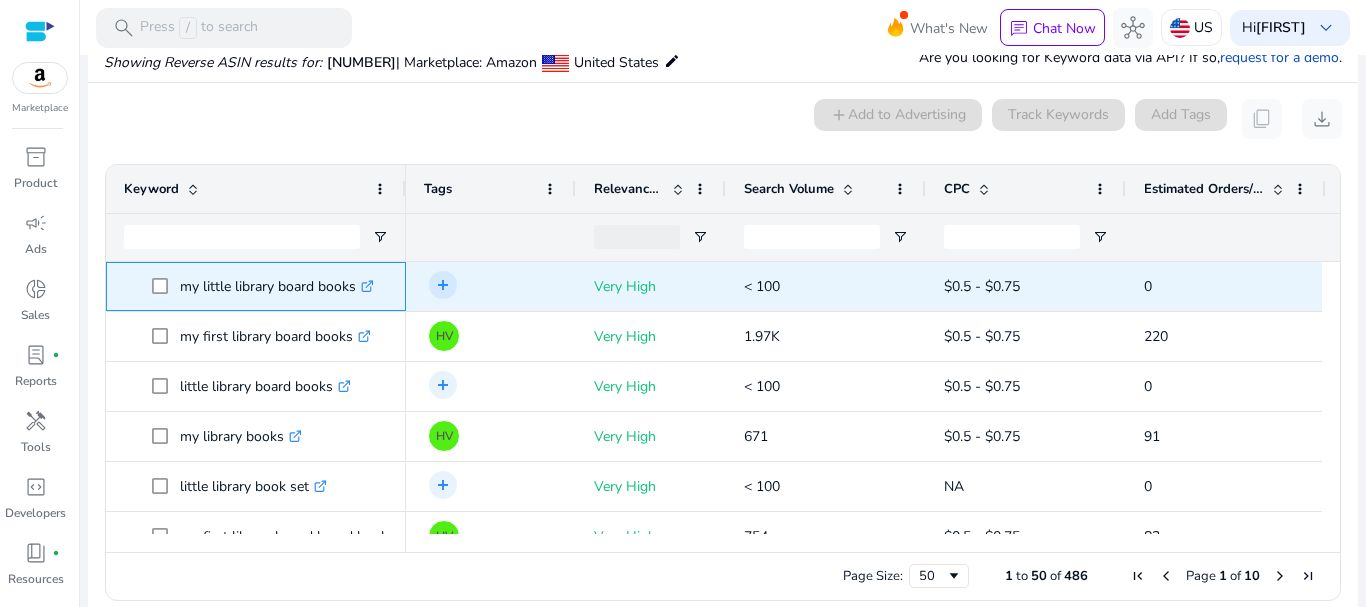 click on "my little library board books  .st0{fill:#2c8af8}" 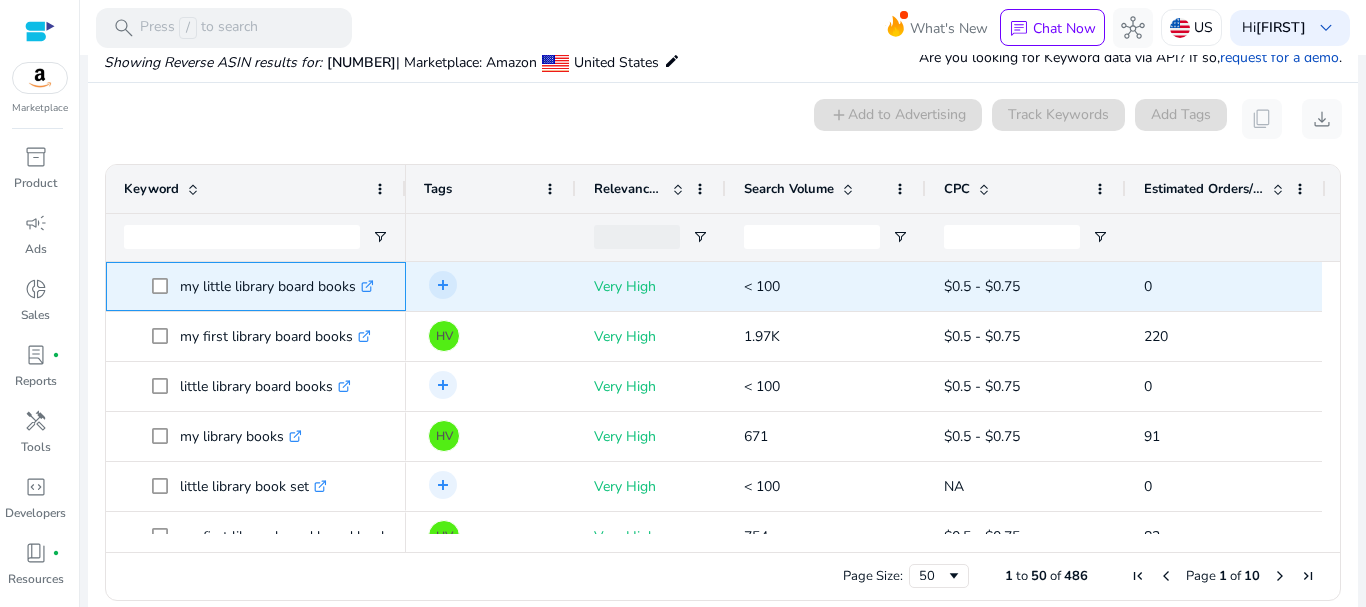 click on "my little library board books  .st0{fill:#2c8af8}" 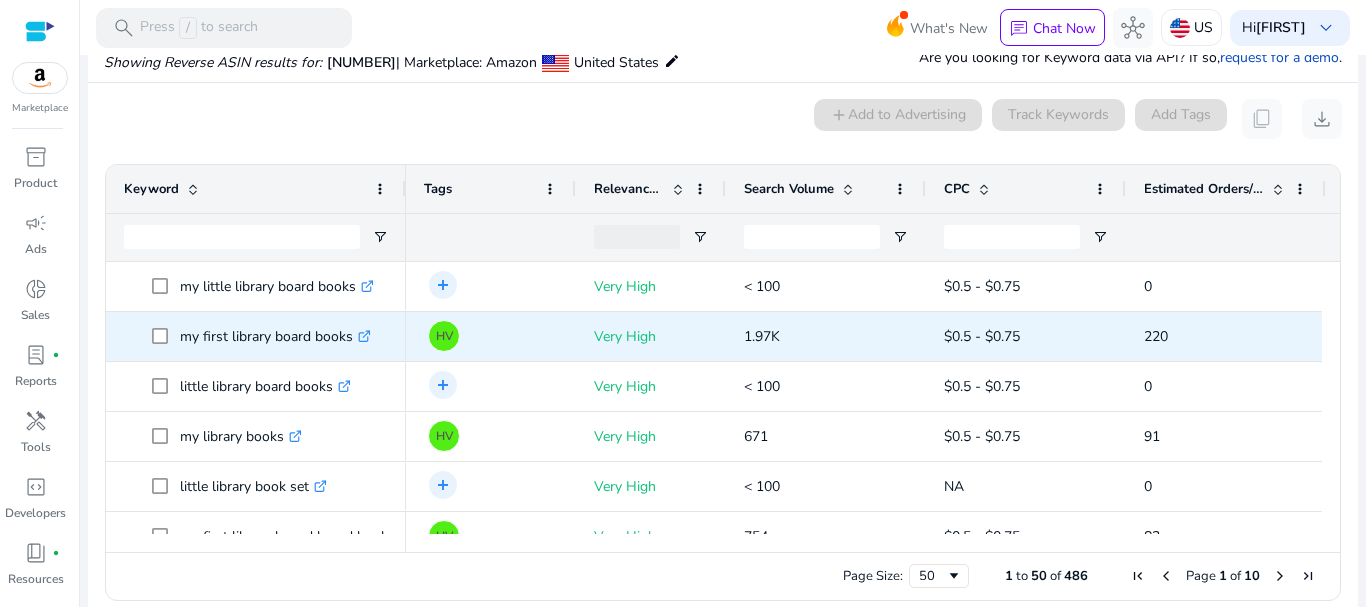 click on "my first library board books  .st0{fill:#2c8af8}" 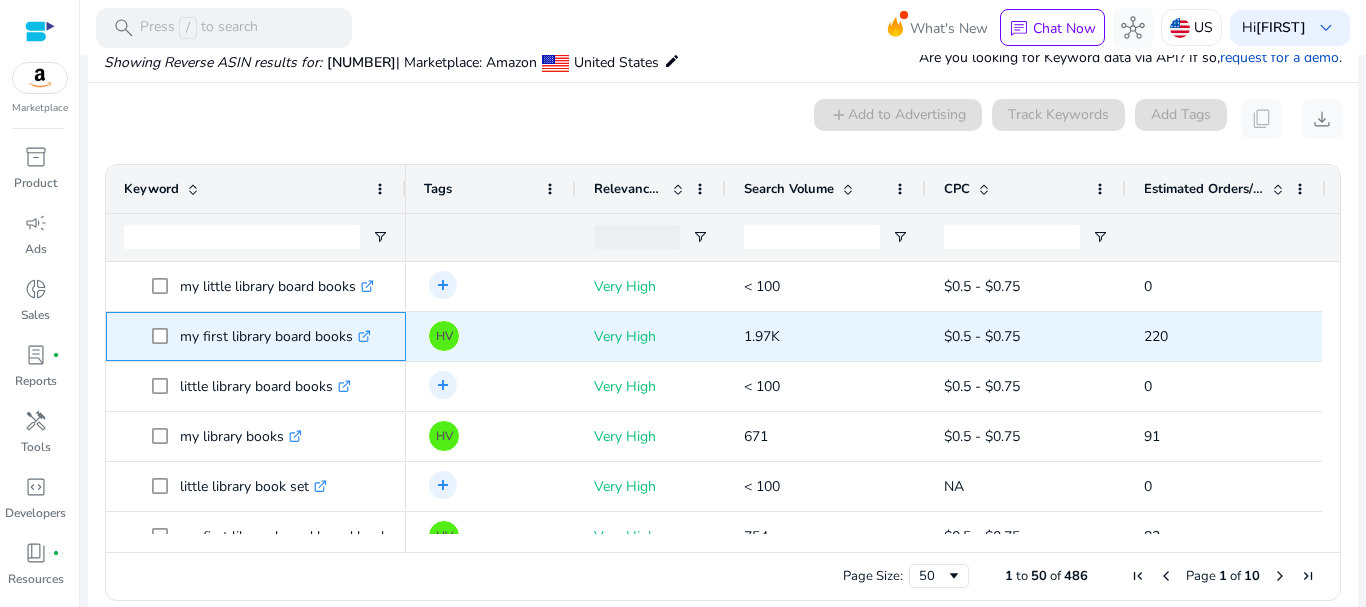 click on "my first library board books  .st0{fill:#2c8af8}" 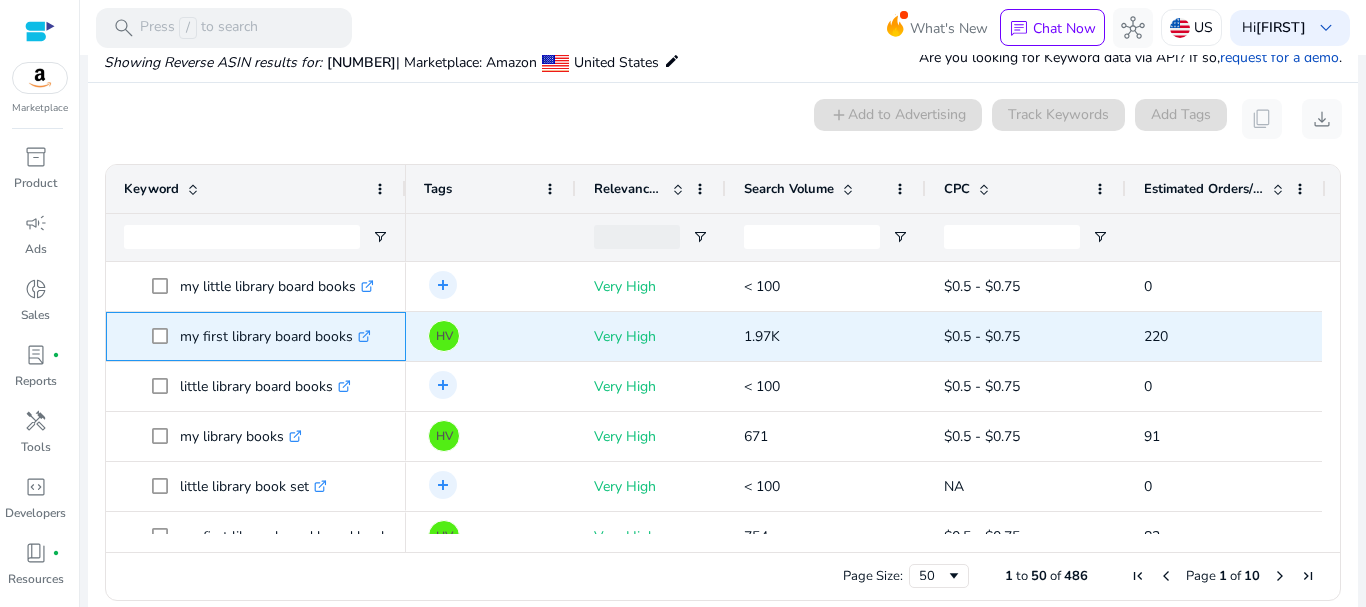 copy on "my first library board books" 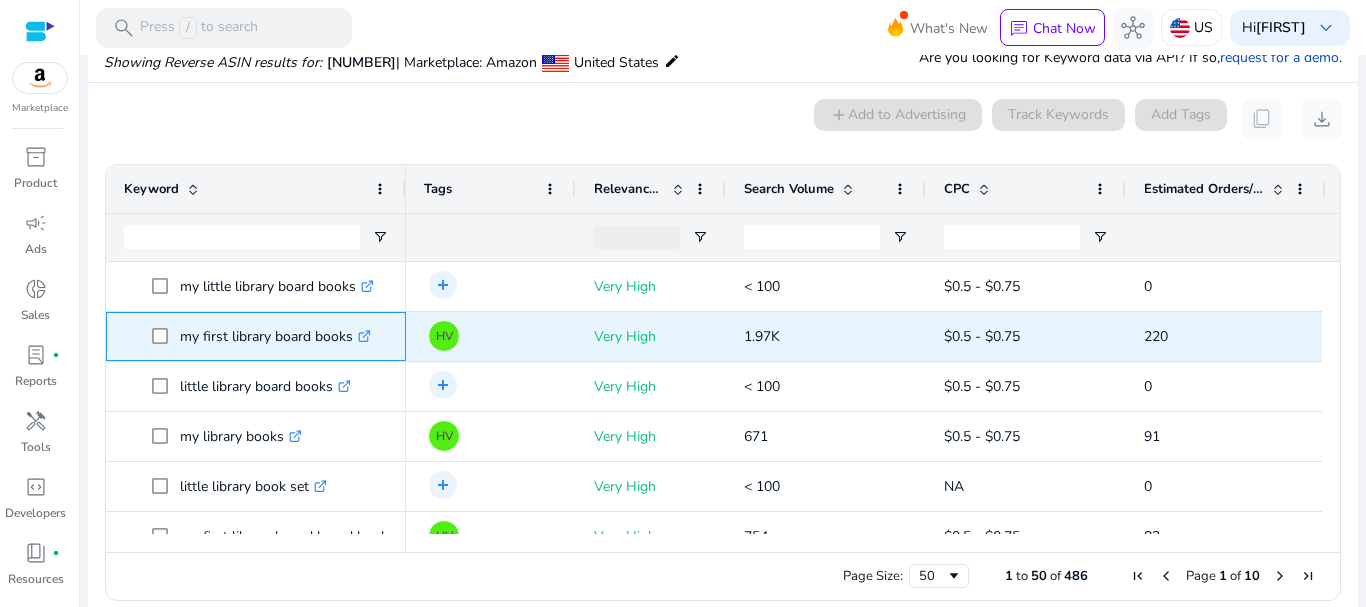 click on "my first library board books  .st0{fill:#2c8af8}" 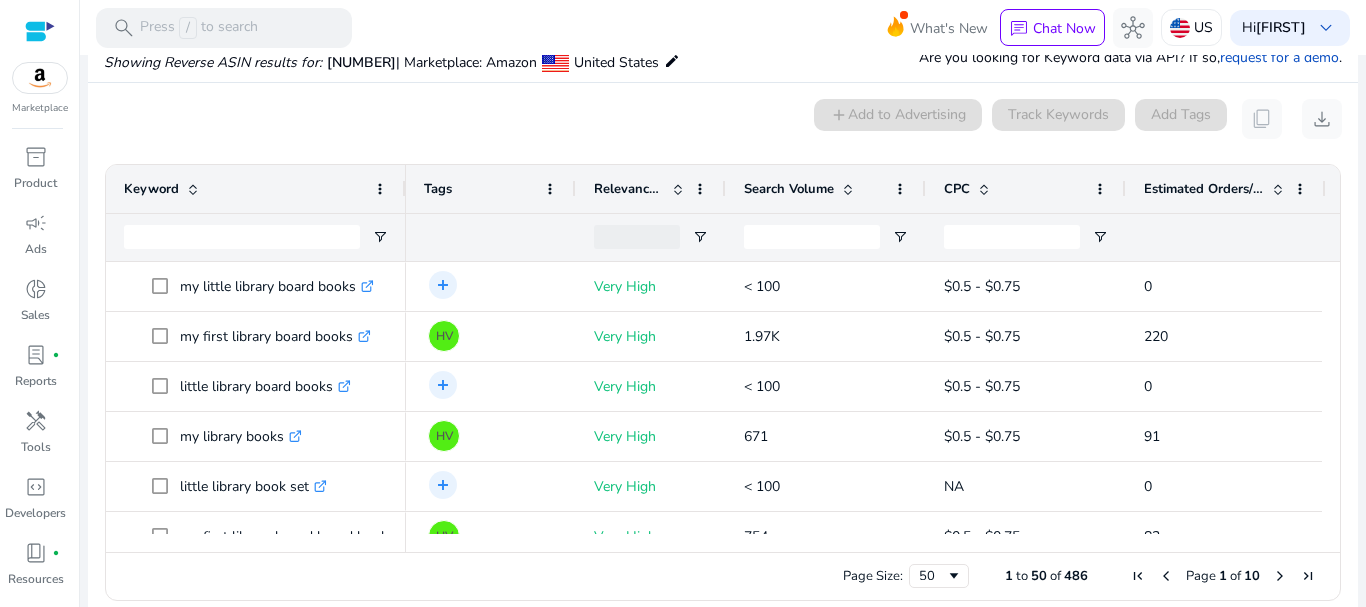 click on "Estimated Orders/Month" 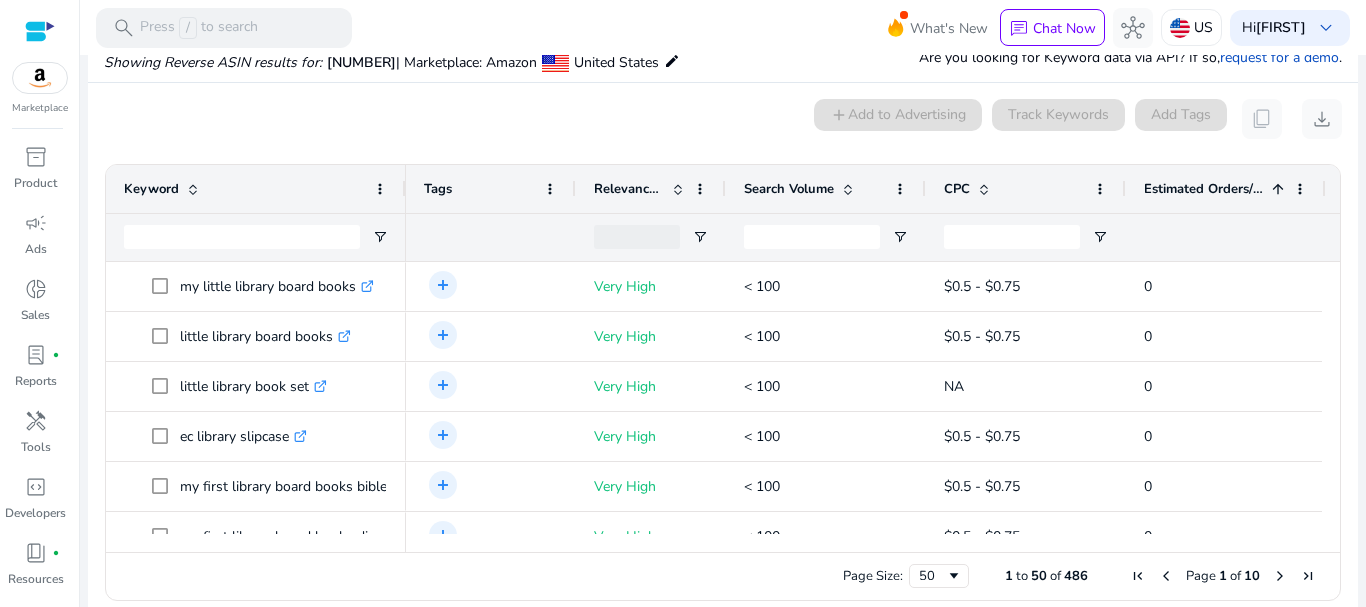 click on "Estimated Orders/Month" 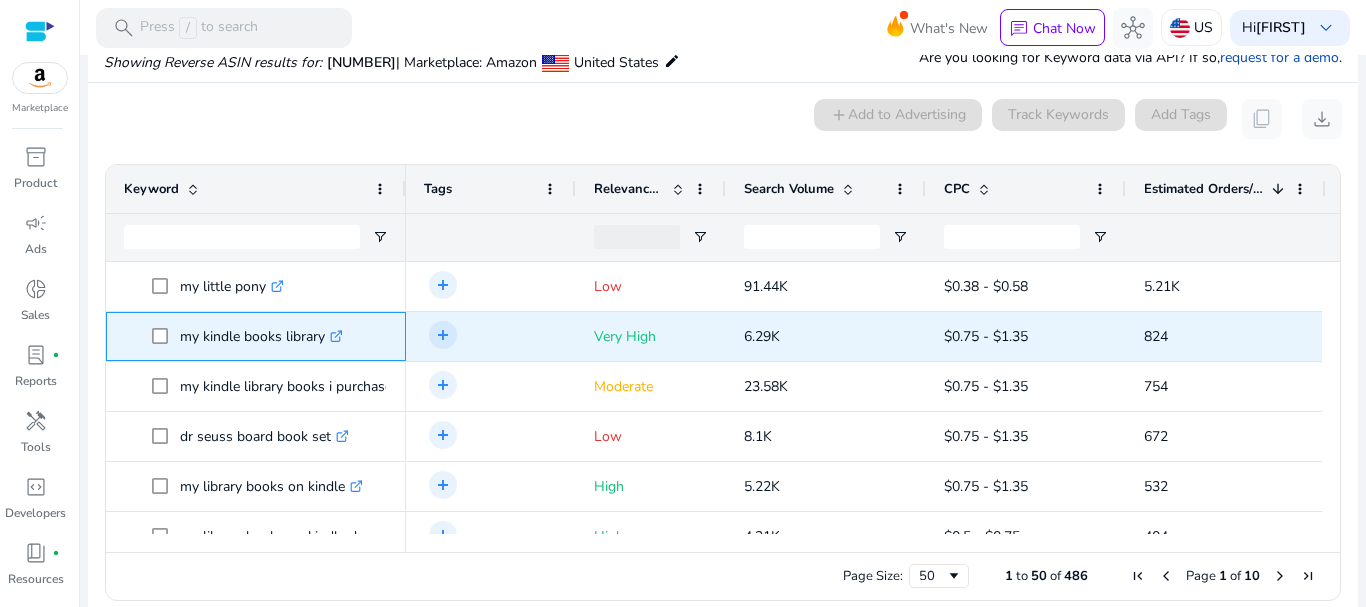 click on "my kindle books library  .st0{fill:#2c8af8}" 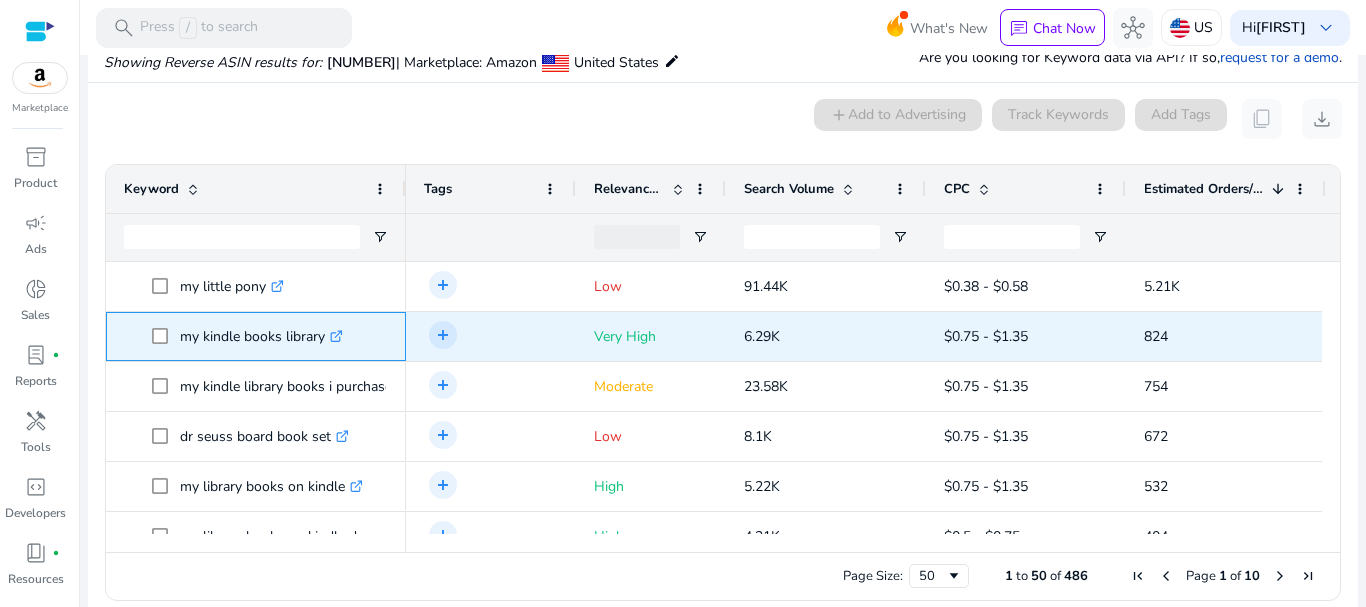drag, startPoint x: 177, startPoint y: 341, endPoint x: 332, endPoint y: 349, distance: 155.20631 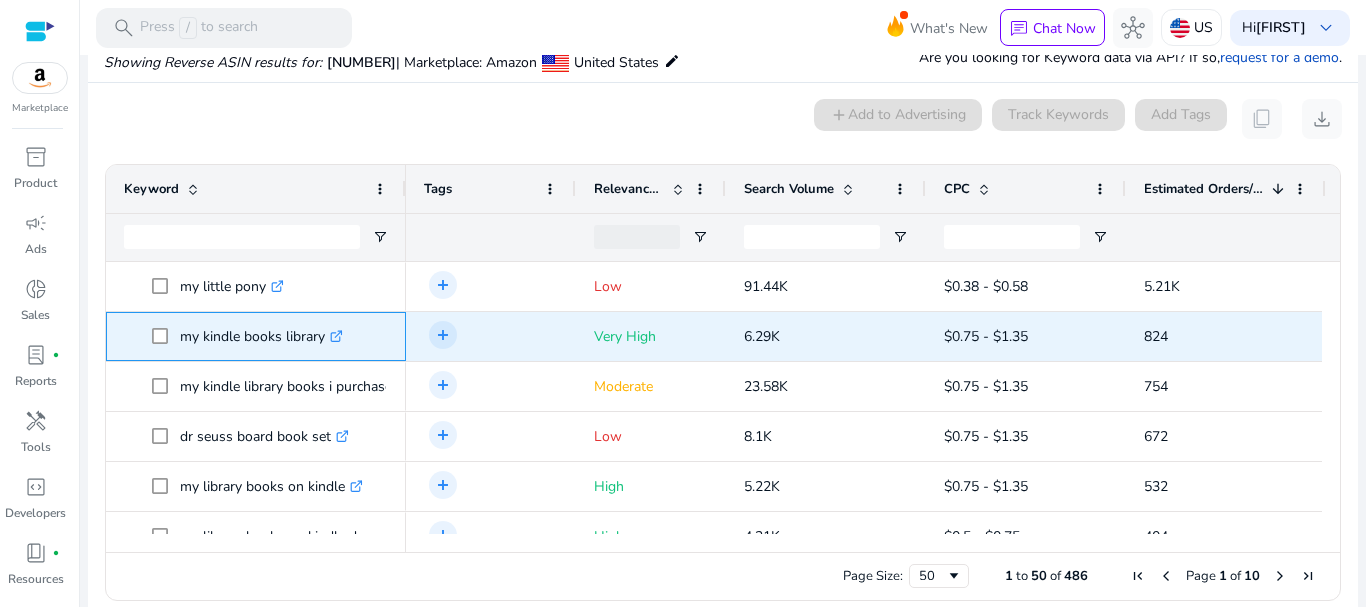 copy on "my kindle books library" 